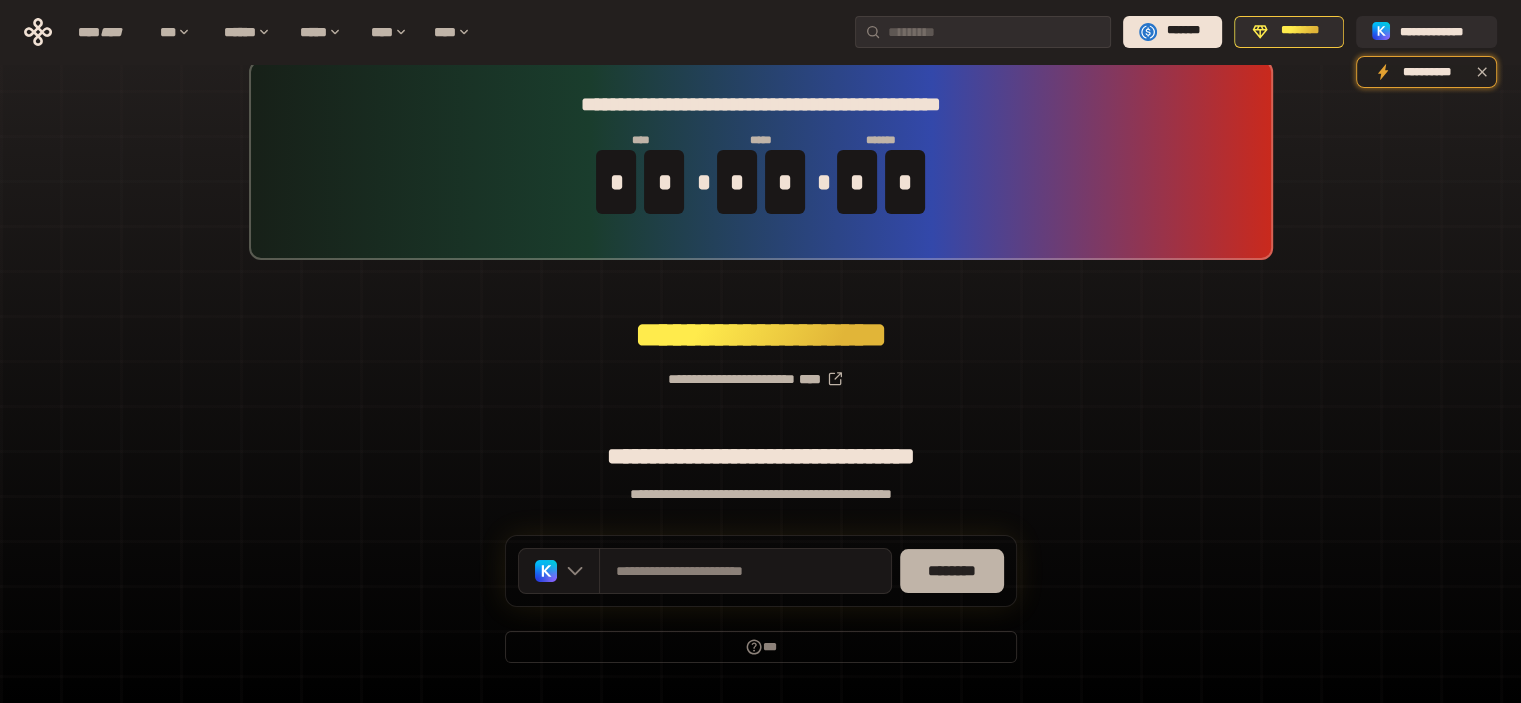 scroll, scrollTop: 0, scrollLeft: 0, axis: both 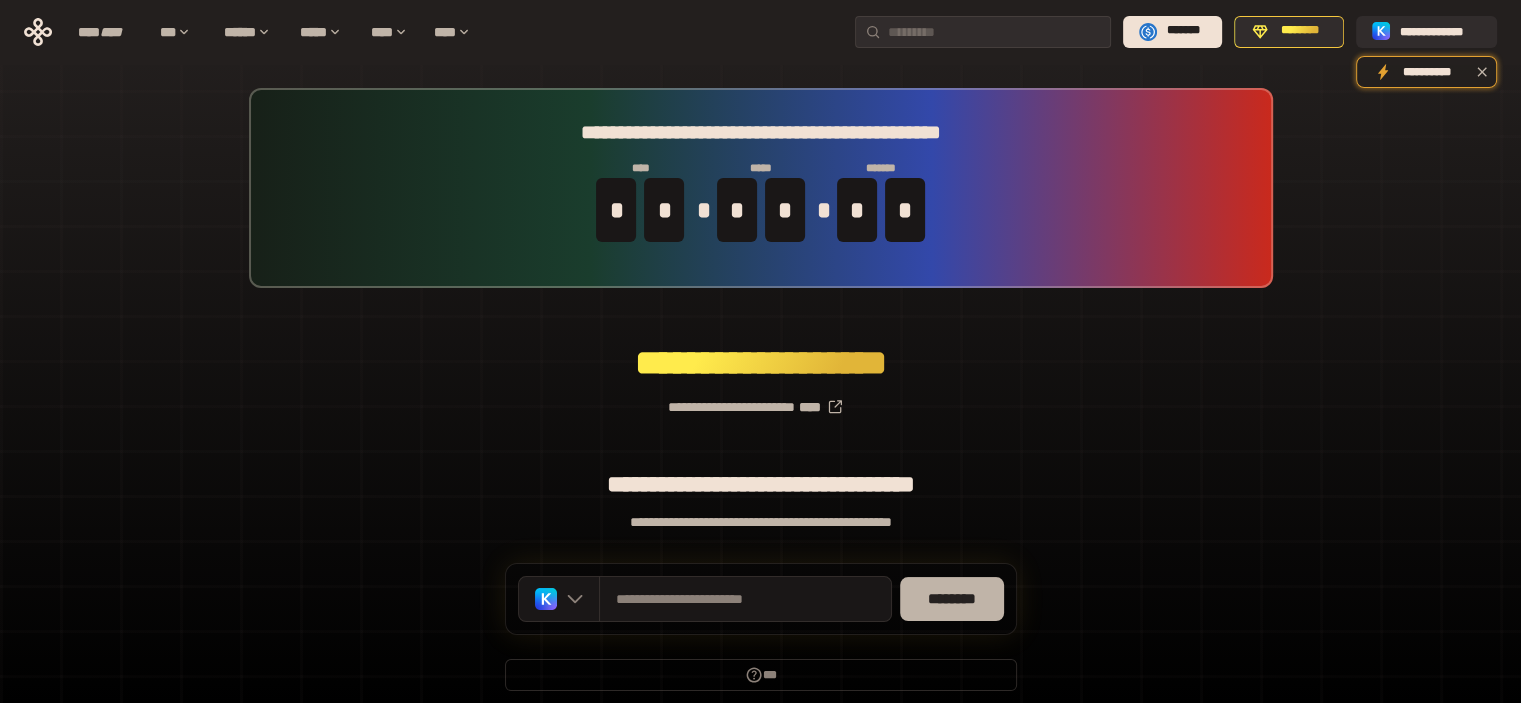 click on "********" at bounding box center (952, 599) 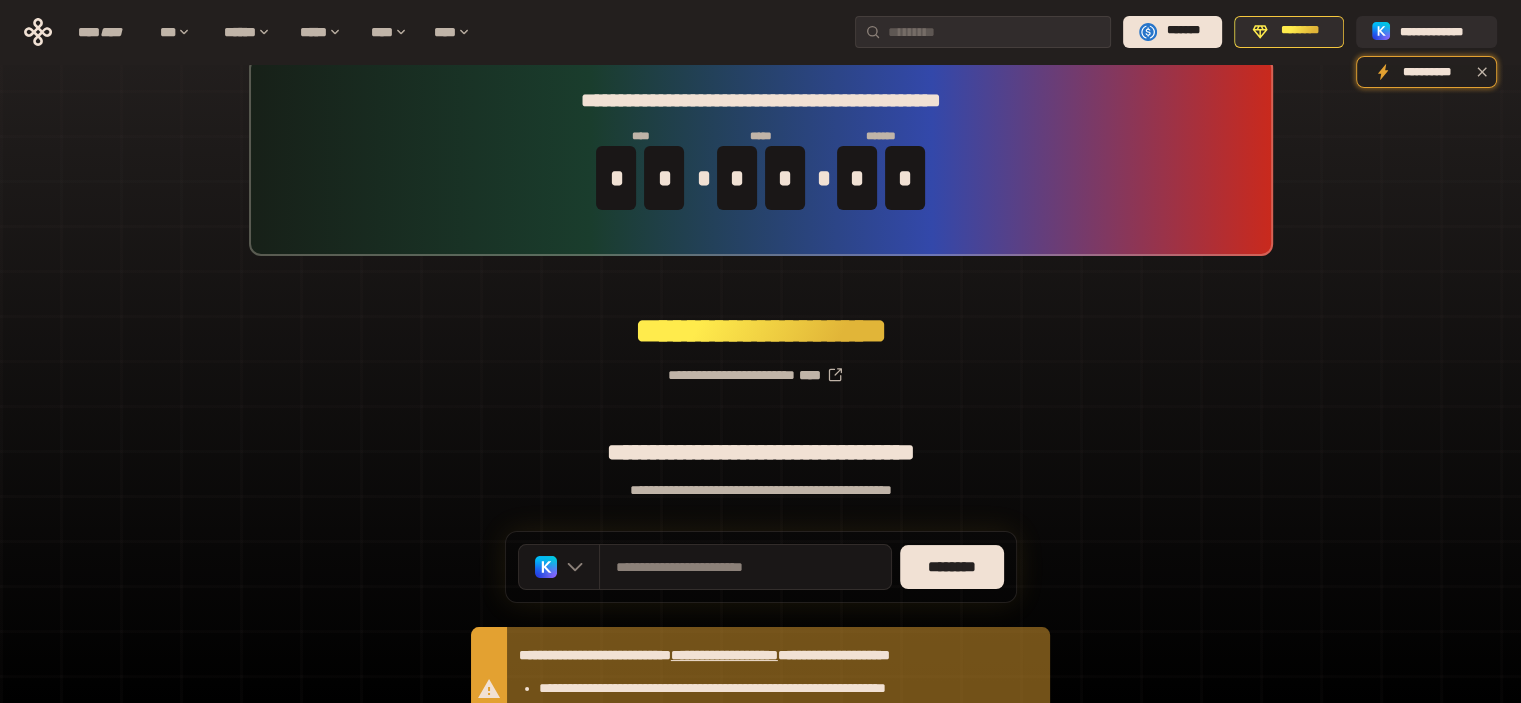 scroll, scrollTop: 28, scrollLeft: 0, axis: vertical 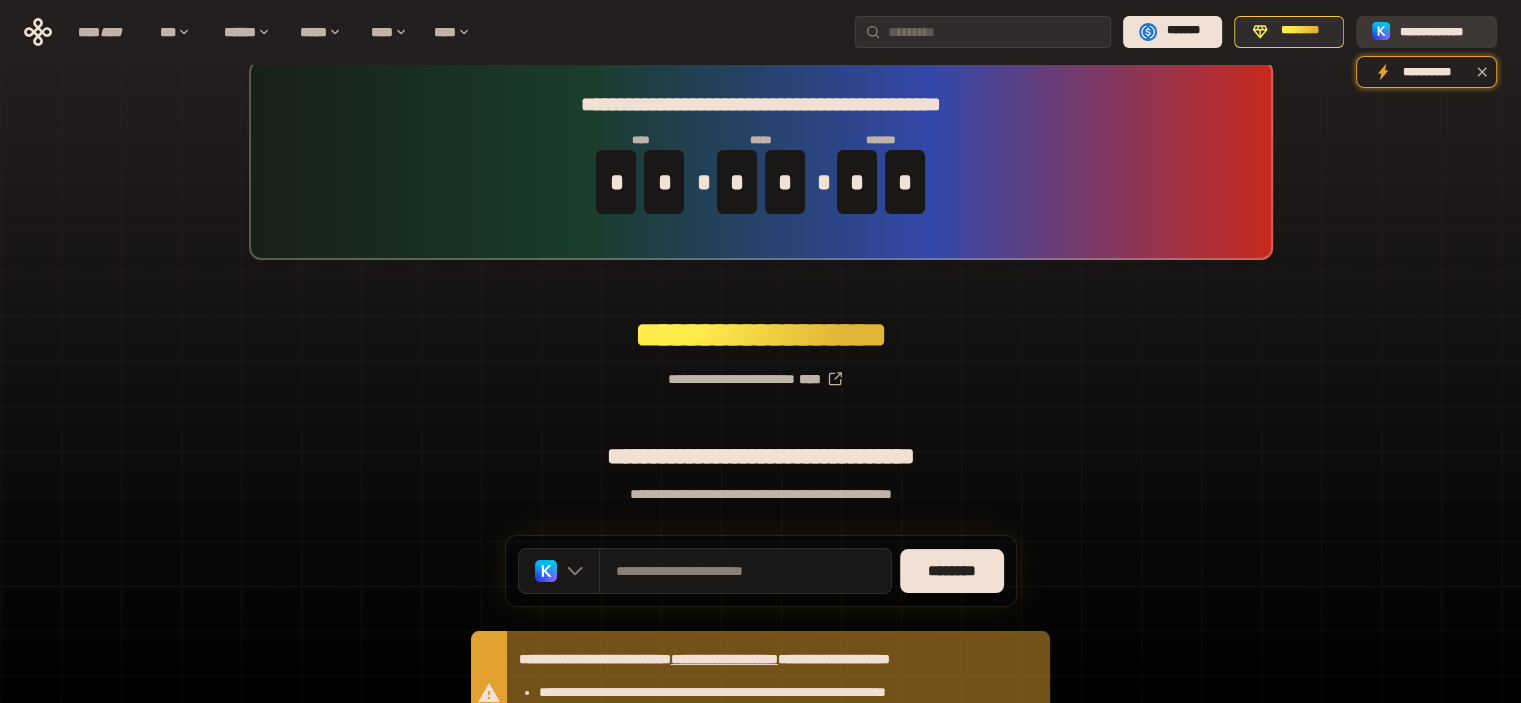 click on "**********" at bounding box center (1440, 31) 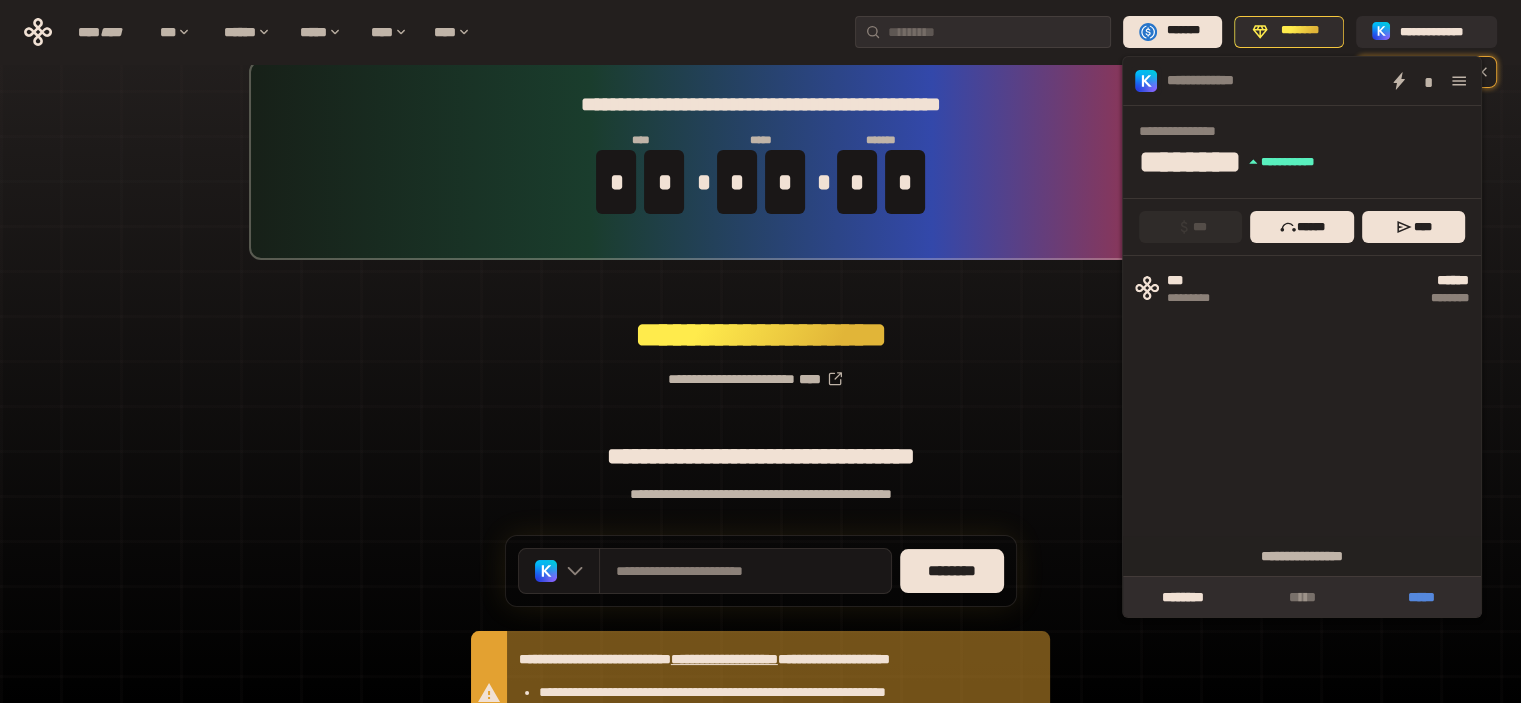 click on "*****" at bounding box center (1421, 597) 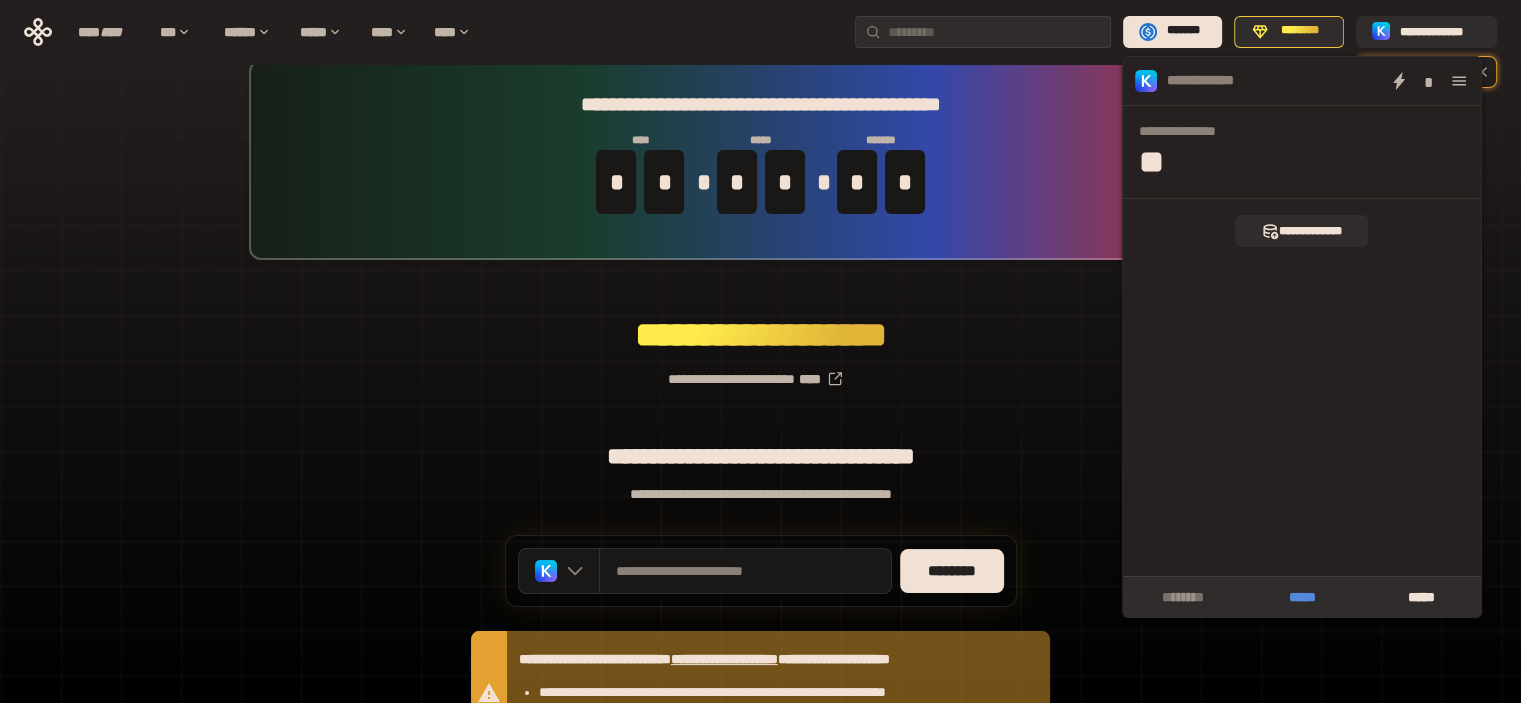 click on "*****" at bounding box center [1301, 597] 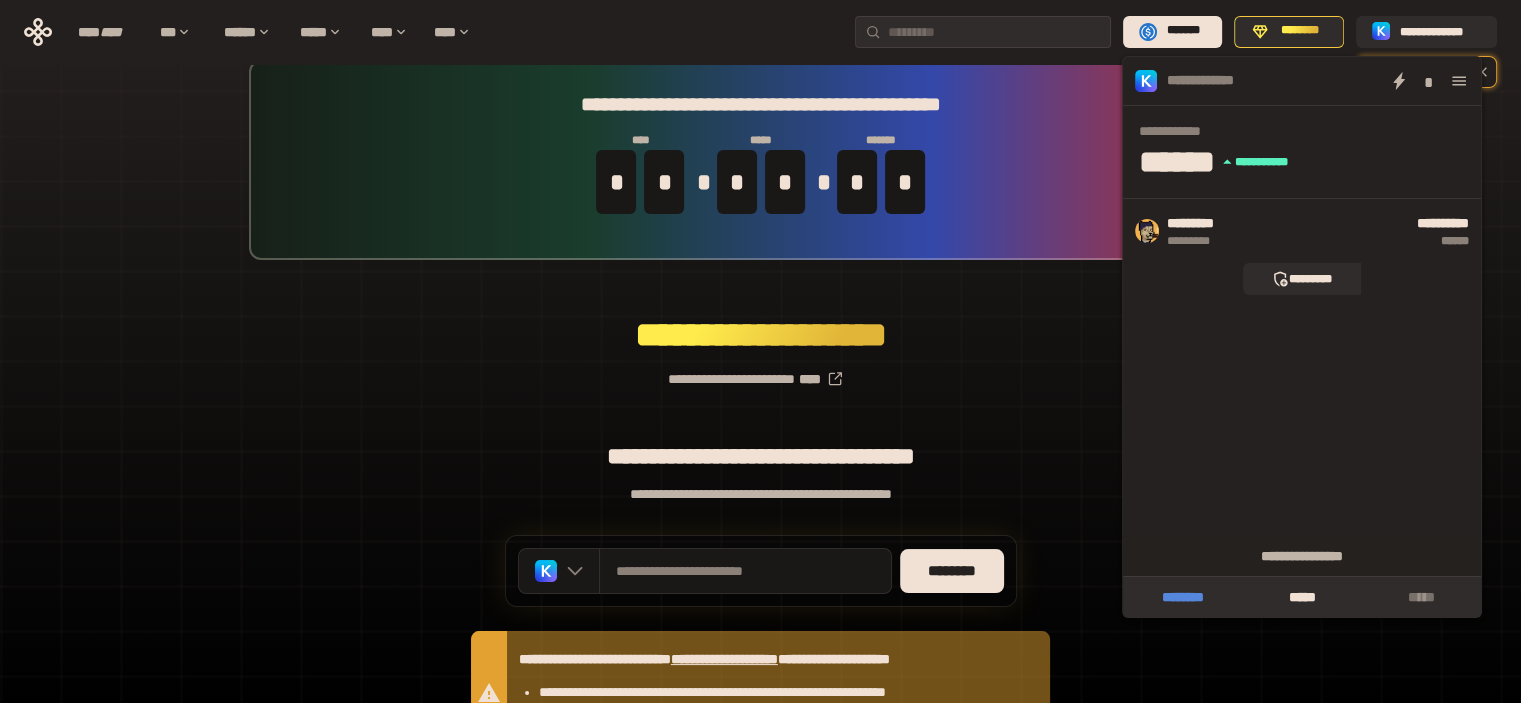 click on "********" at bounding box center [1182, 597] 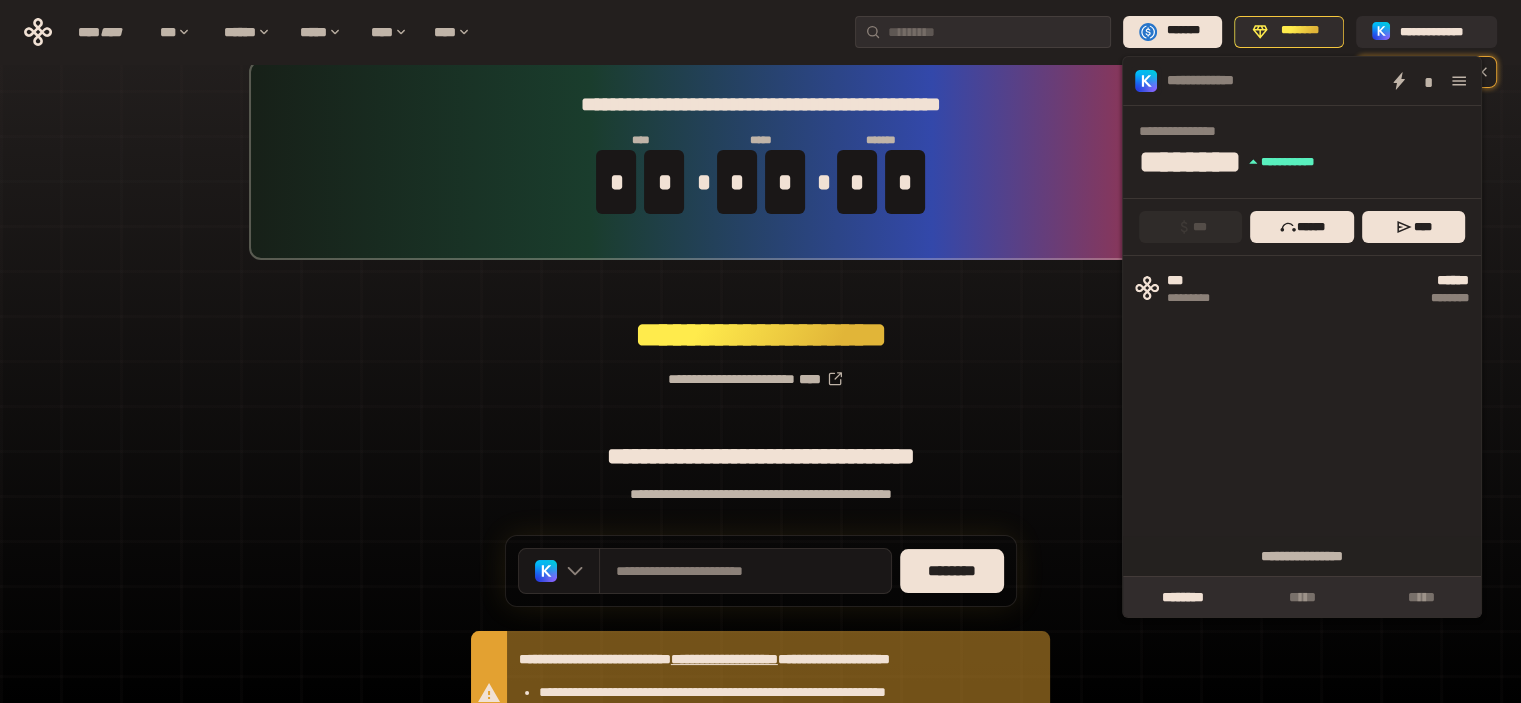 click on "**********" at bounding box center [760, 446] 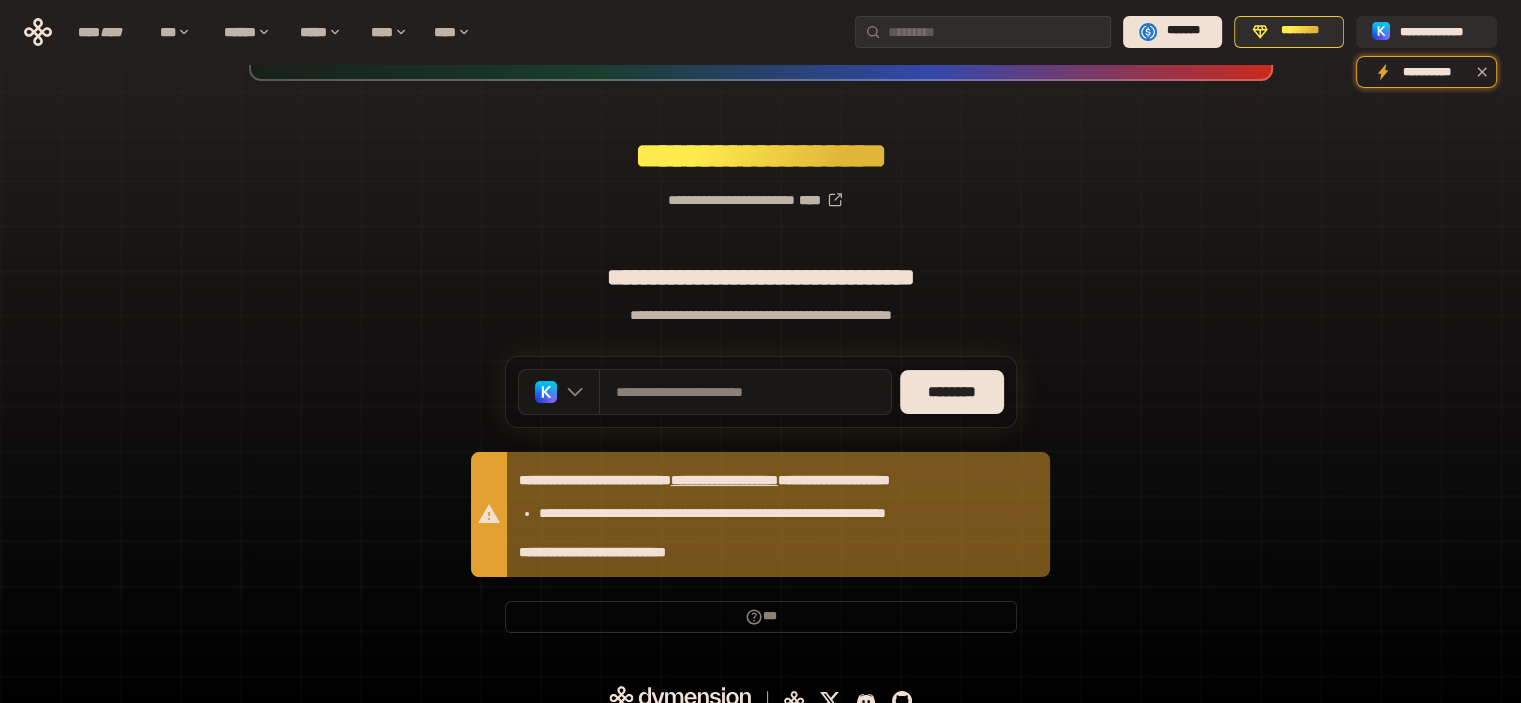 scroll, scrollTop: 228, scrollLeft: 0, axis: vertical 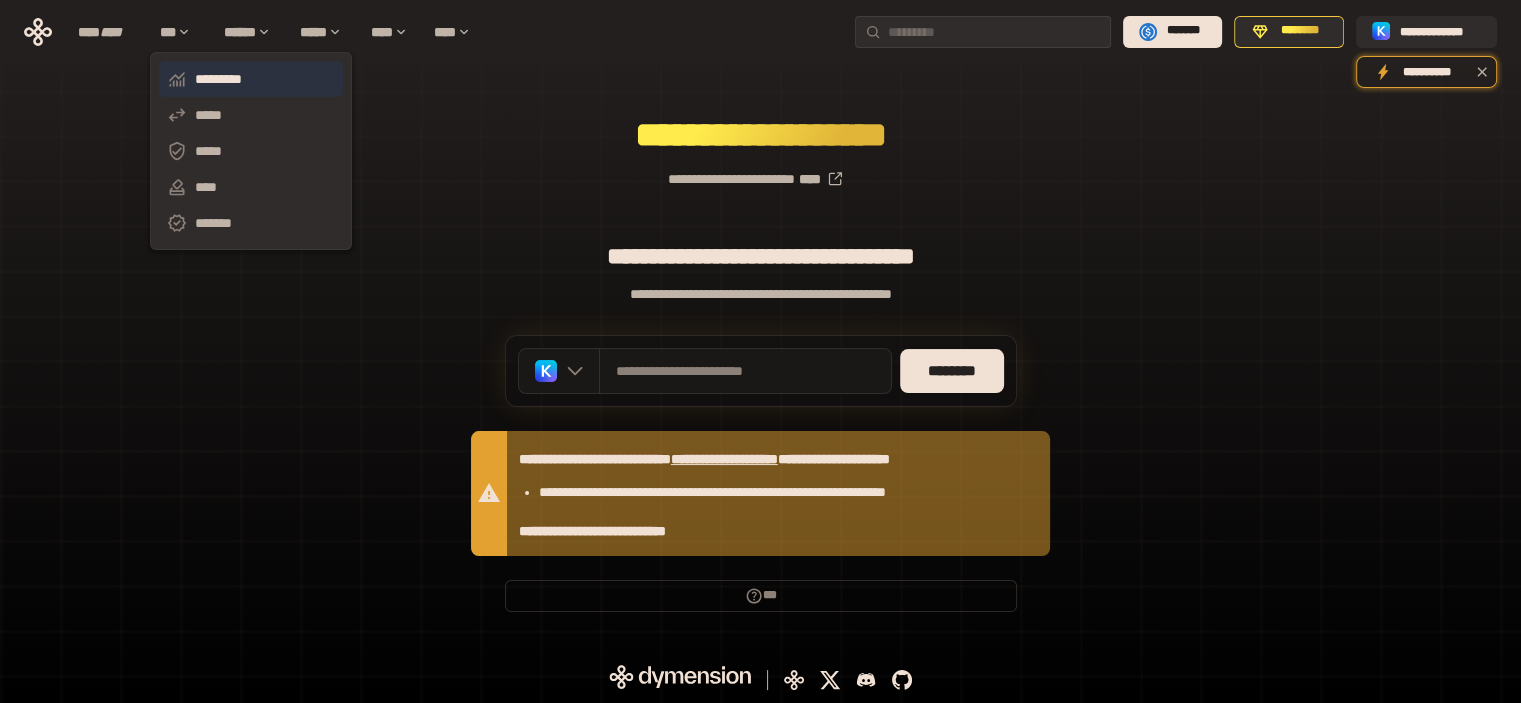 click on "*********" at bounding box center (251, 79) 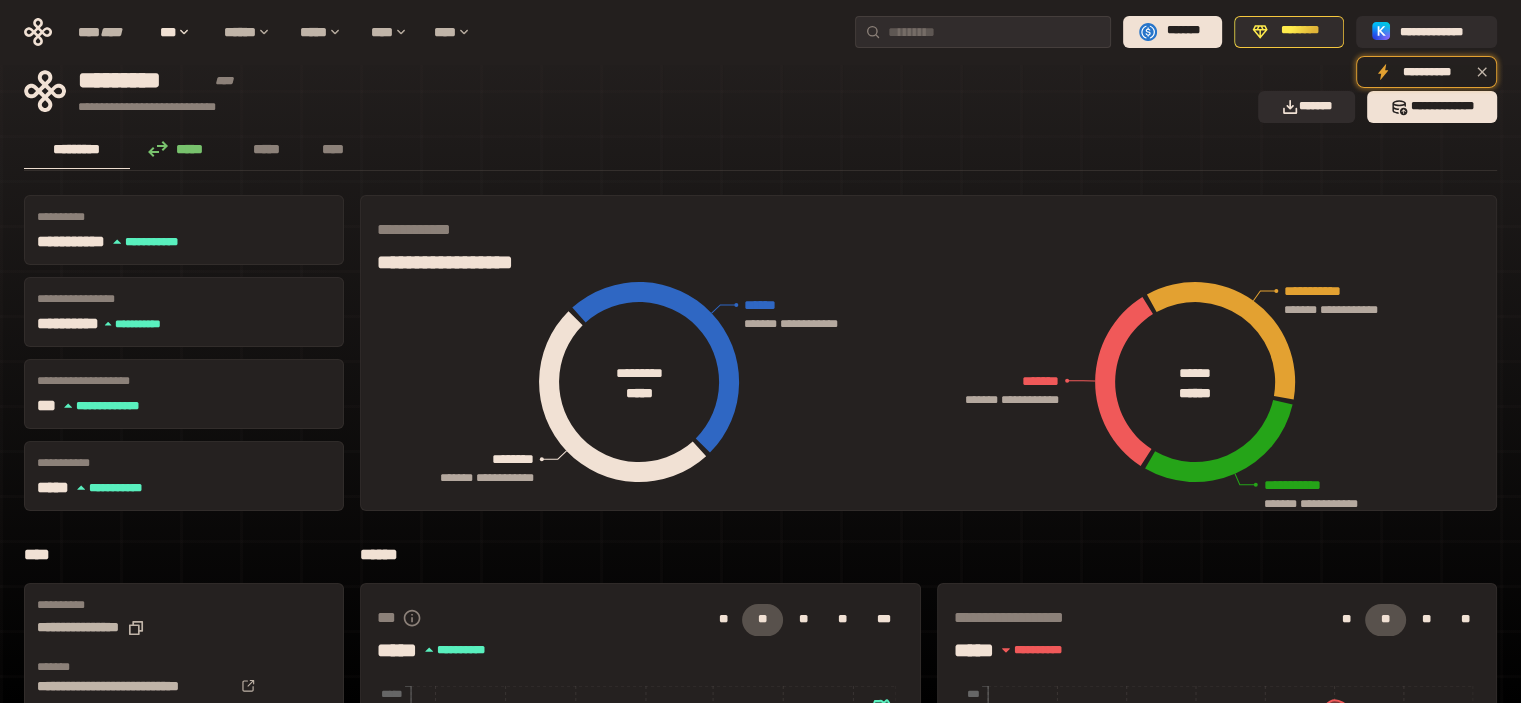 scroll, scrollTop: 0, scrollLeft: 0, axis: both 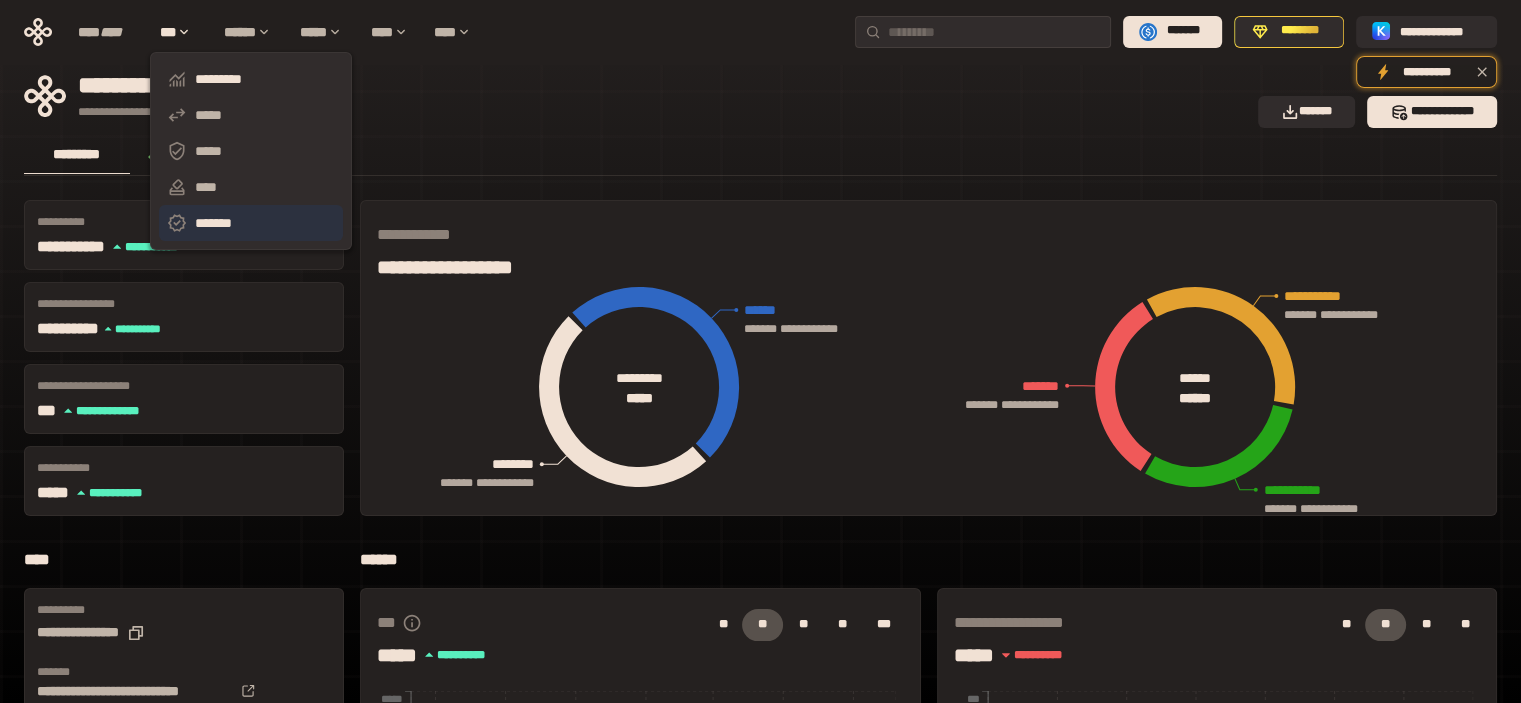 click on "*******" at bounding box center [251, 223] 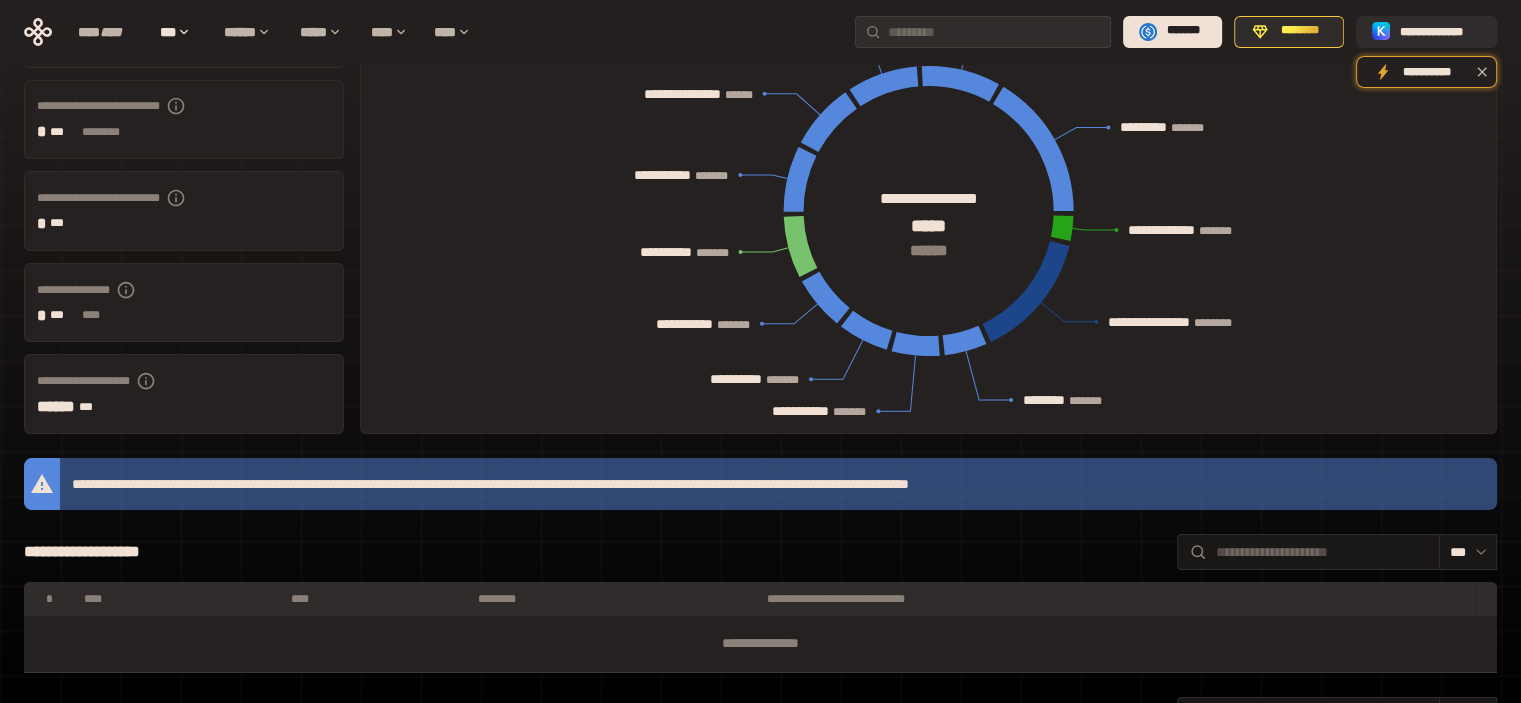 scroll, scrollTop: 0, scrollLeft: 0, axis: both 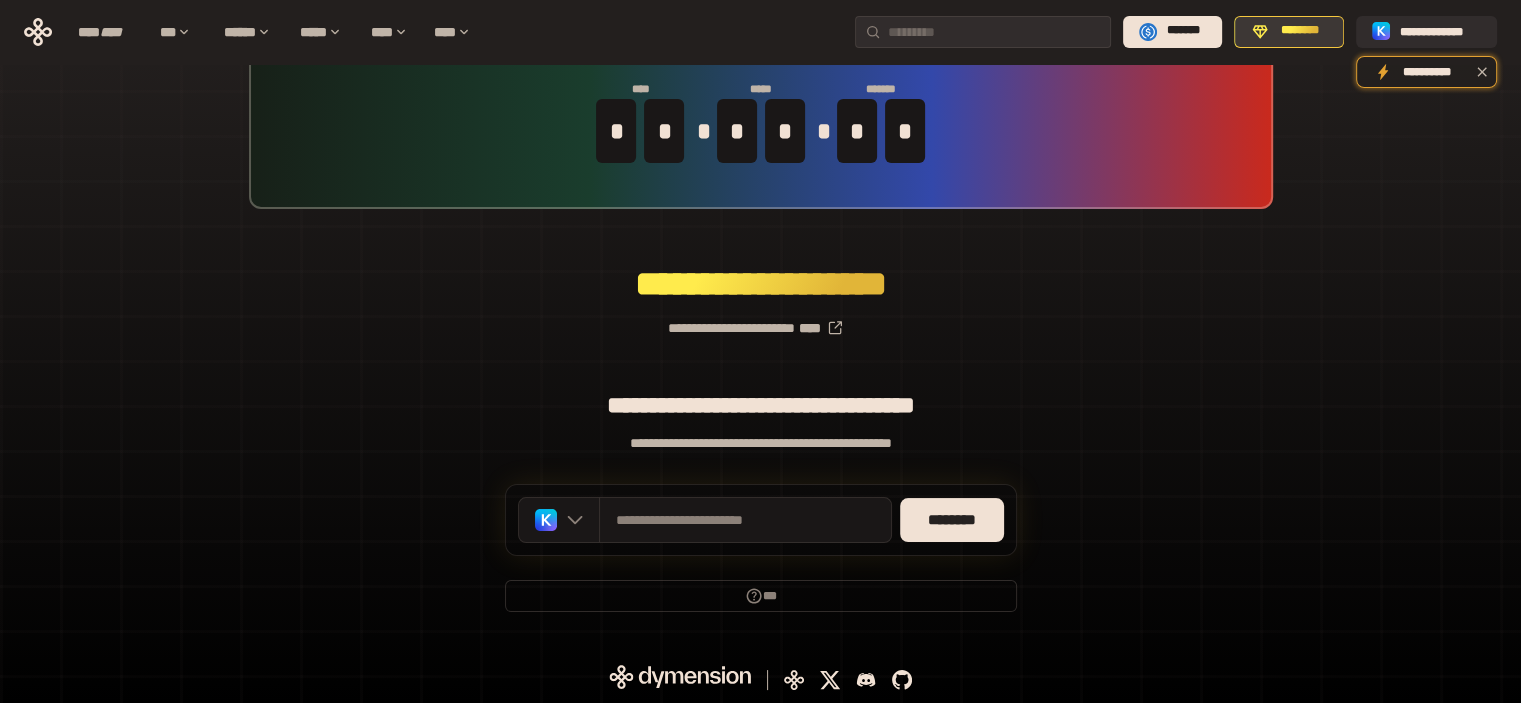 click on "********" at bounding box center (1300, 31) 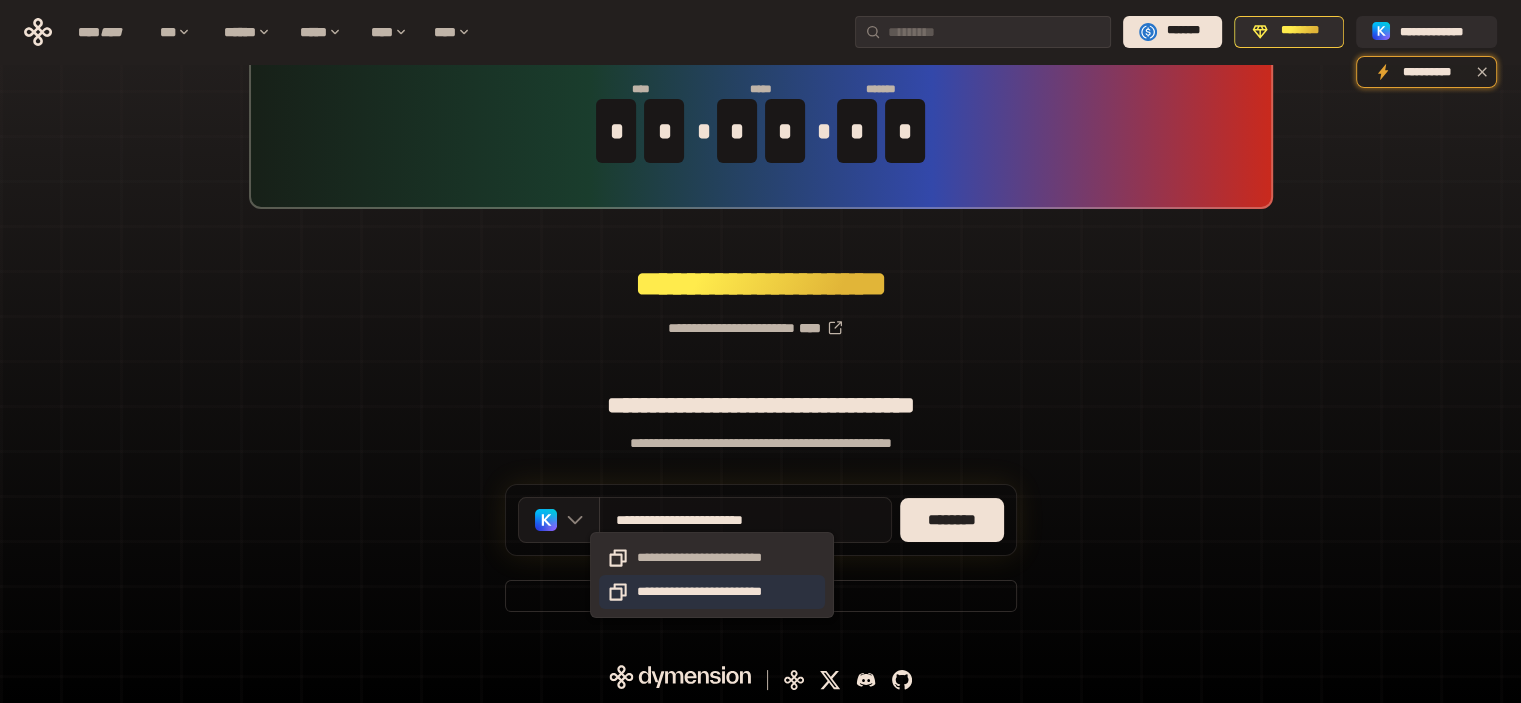 click on "**********" at bounding box center [712, 592] 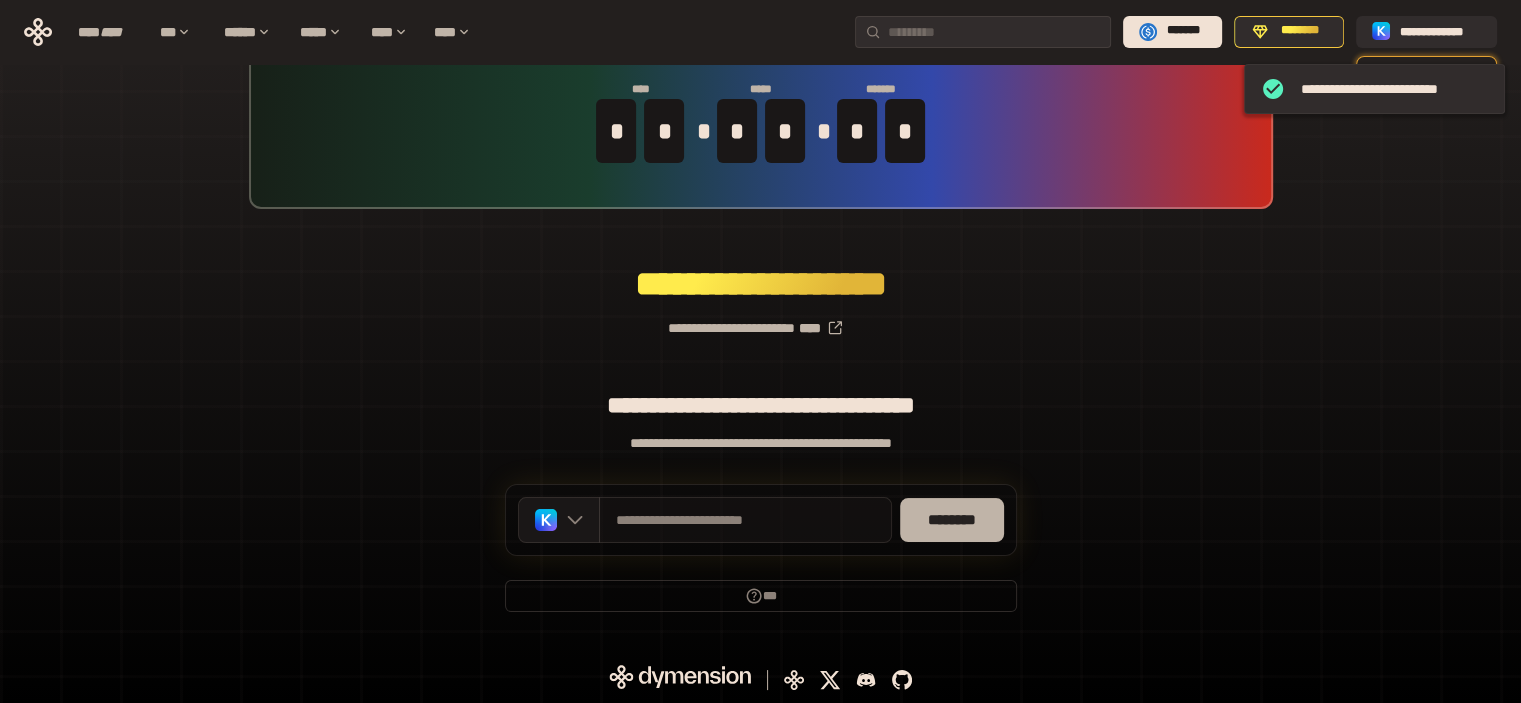 click on "********" at bounding box center (952, 520) 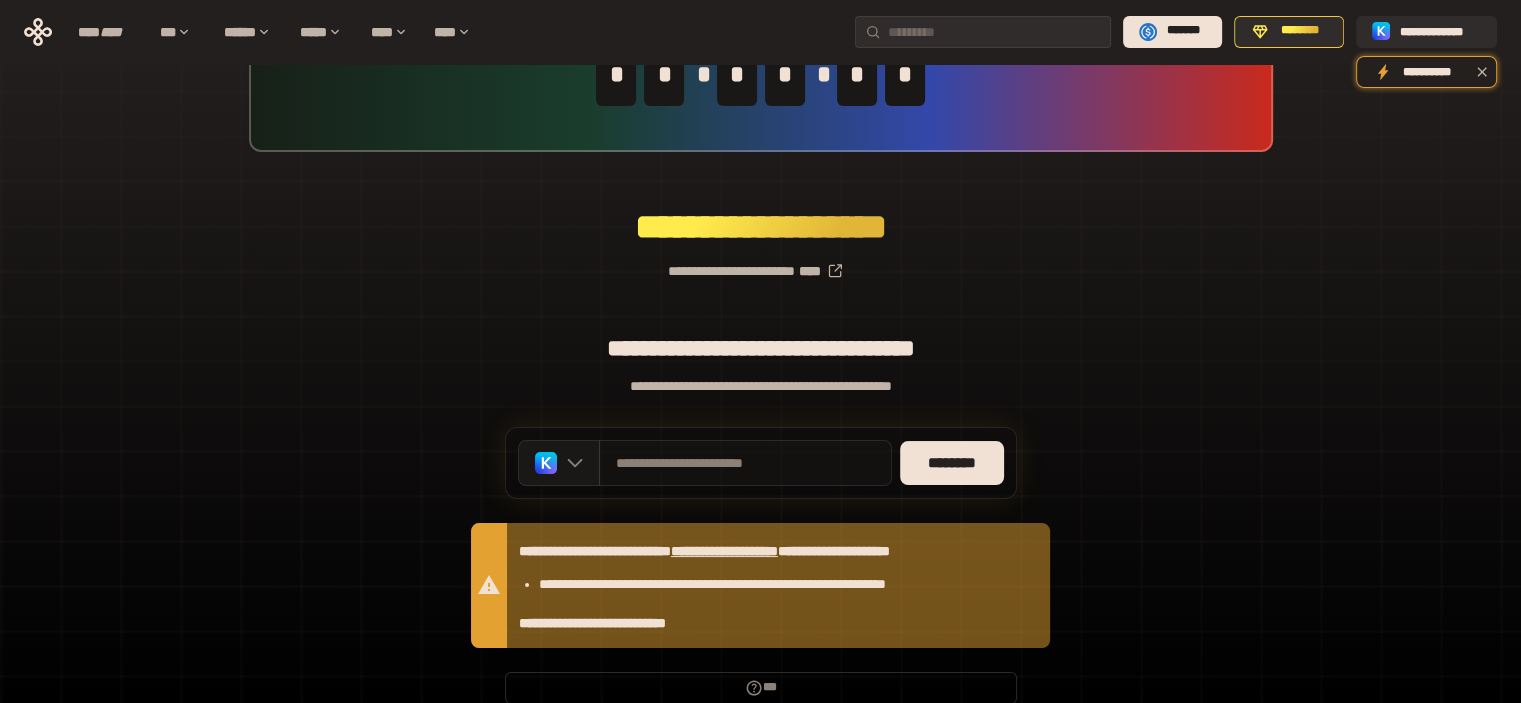 scroll, scrollTop: 0, scrollLeft: 0, axis: both 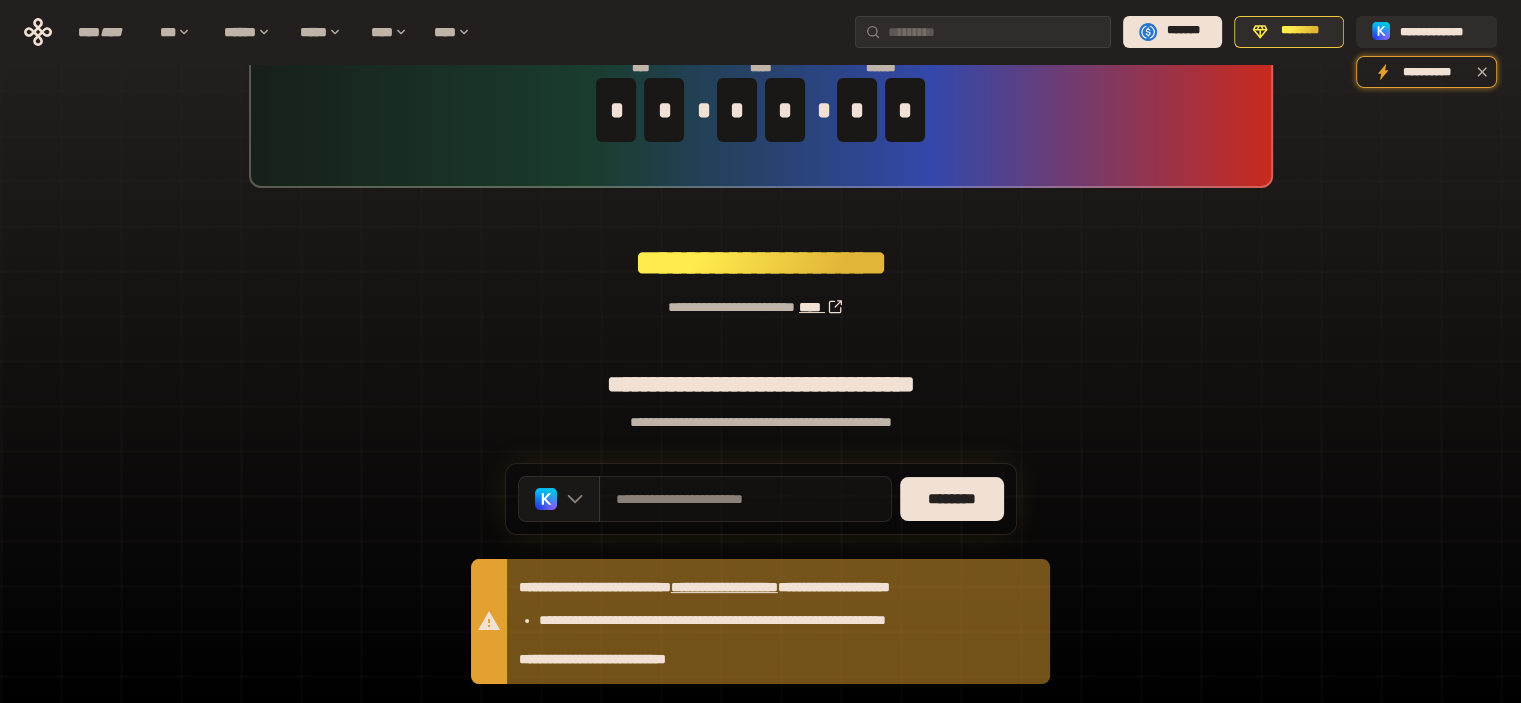 click 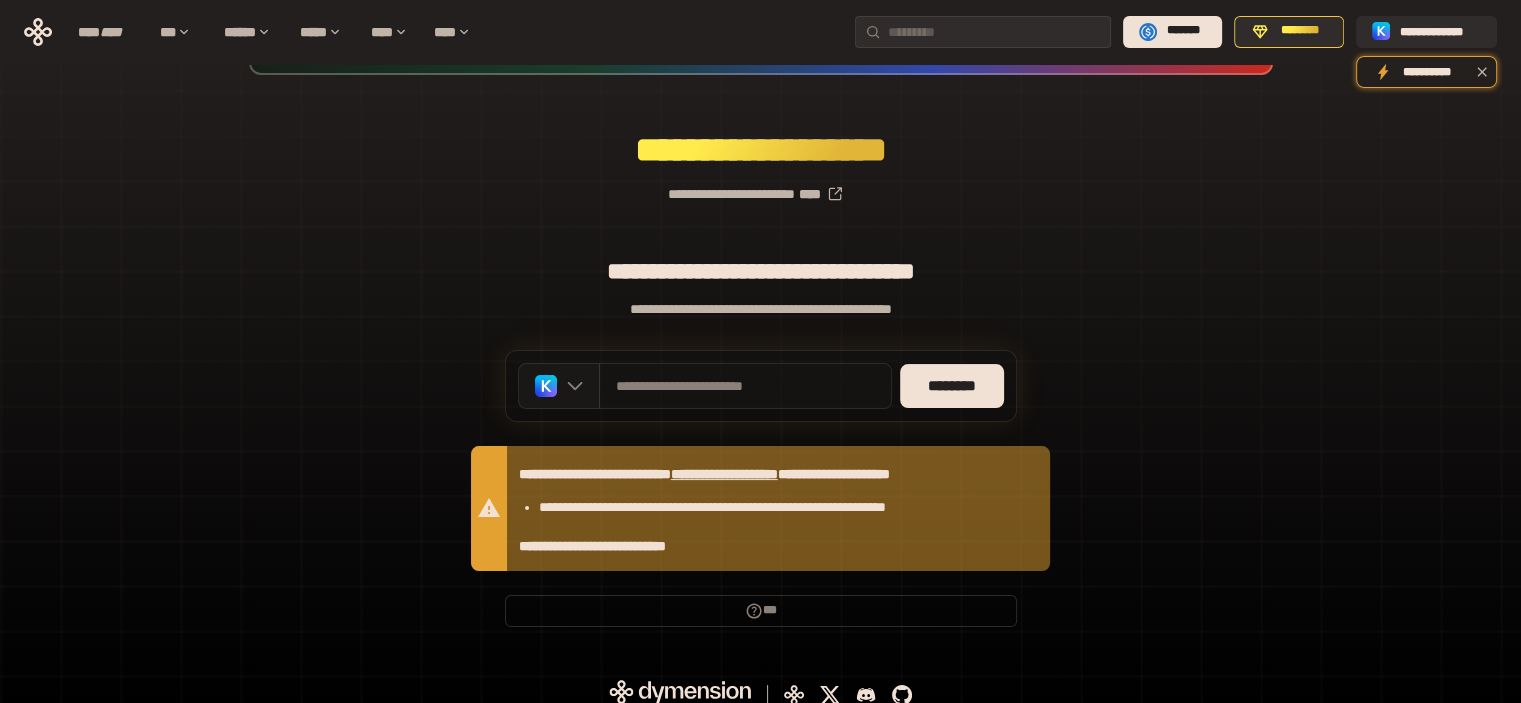 scroll, scrollTop: 228, scrollLeft: 0, axis: vertical 